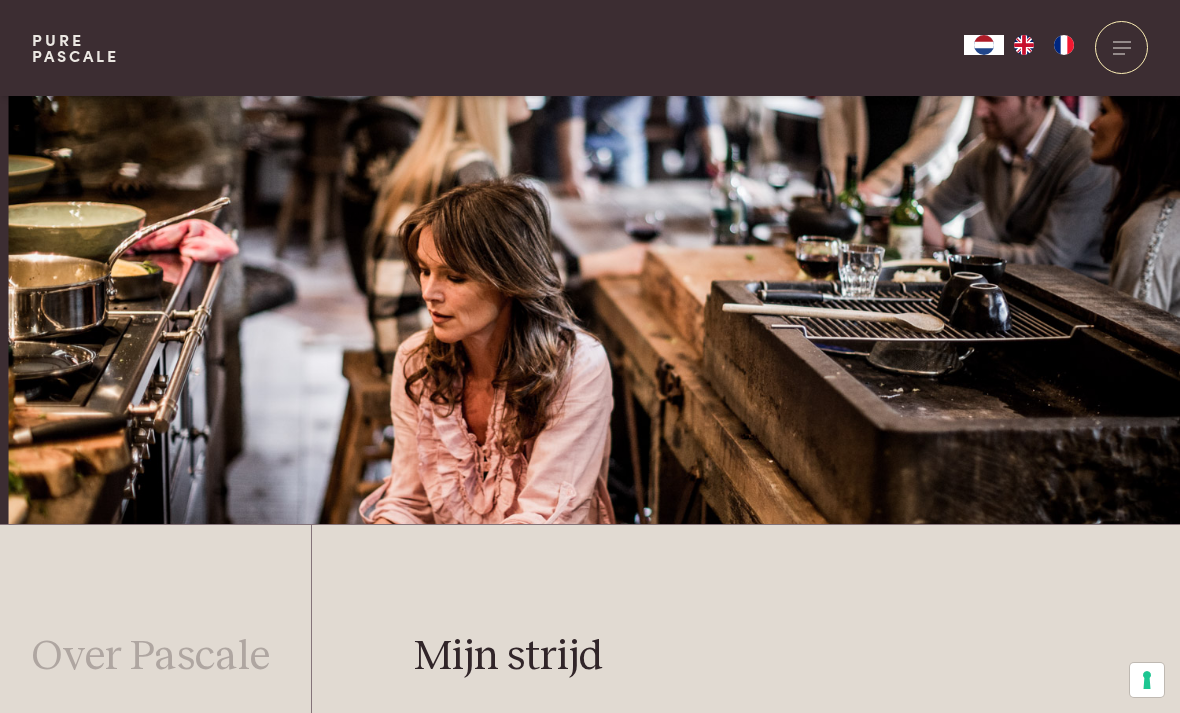 scroll, scrollTop: 562, scrollLeft: 0, axis: vertical 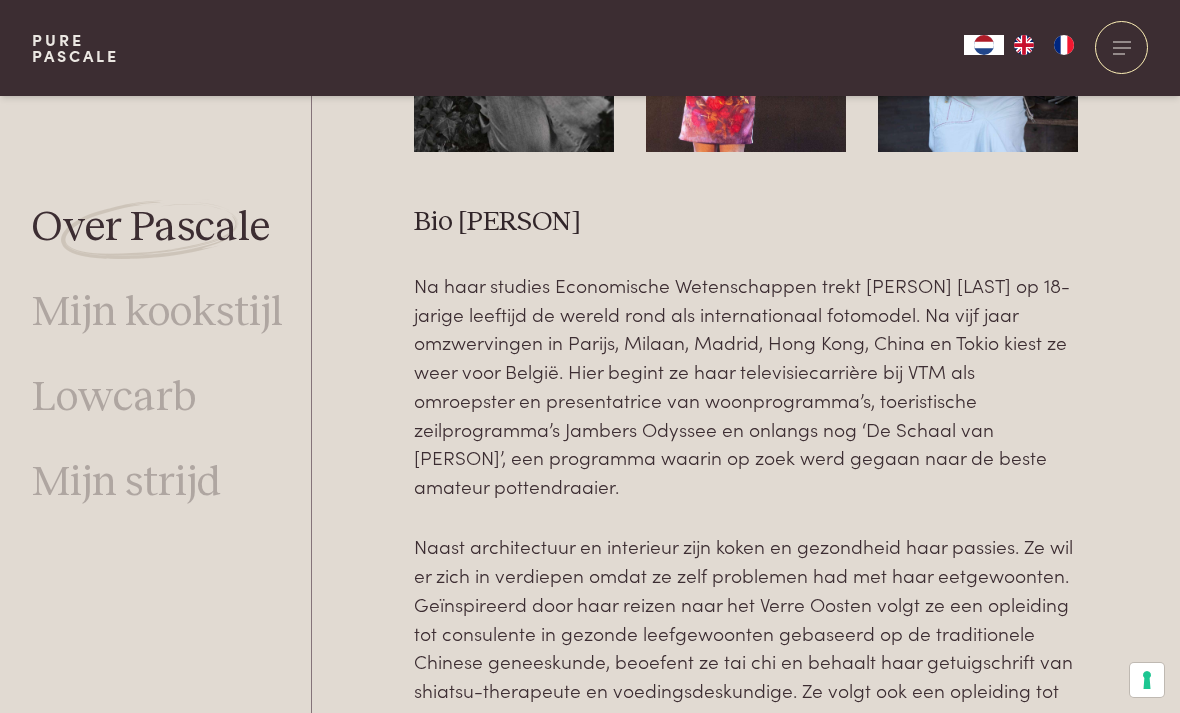 click on "Mijn strijd" at bounding box center [126, 483] 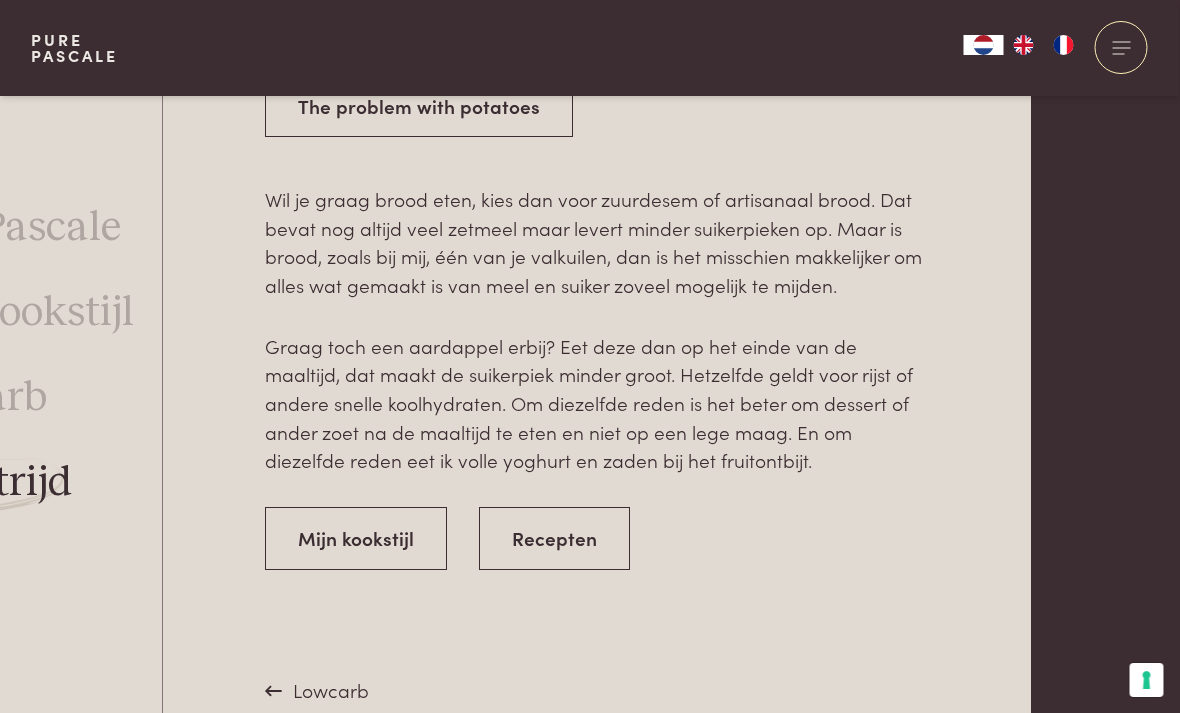 scroll, scrollTop: 3920, scrollLeft: 149, axis: both 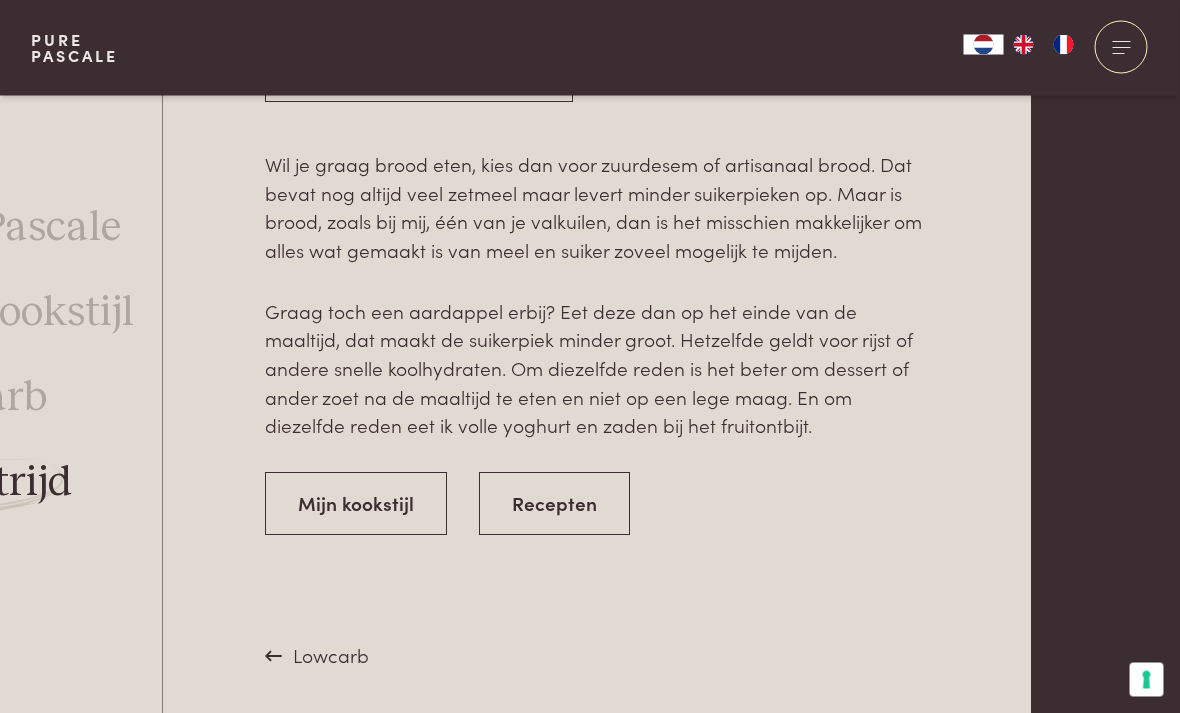 click on "Mijn kookstijl" at bounding box center [357, 504] 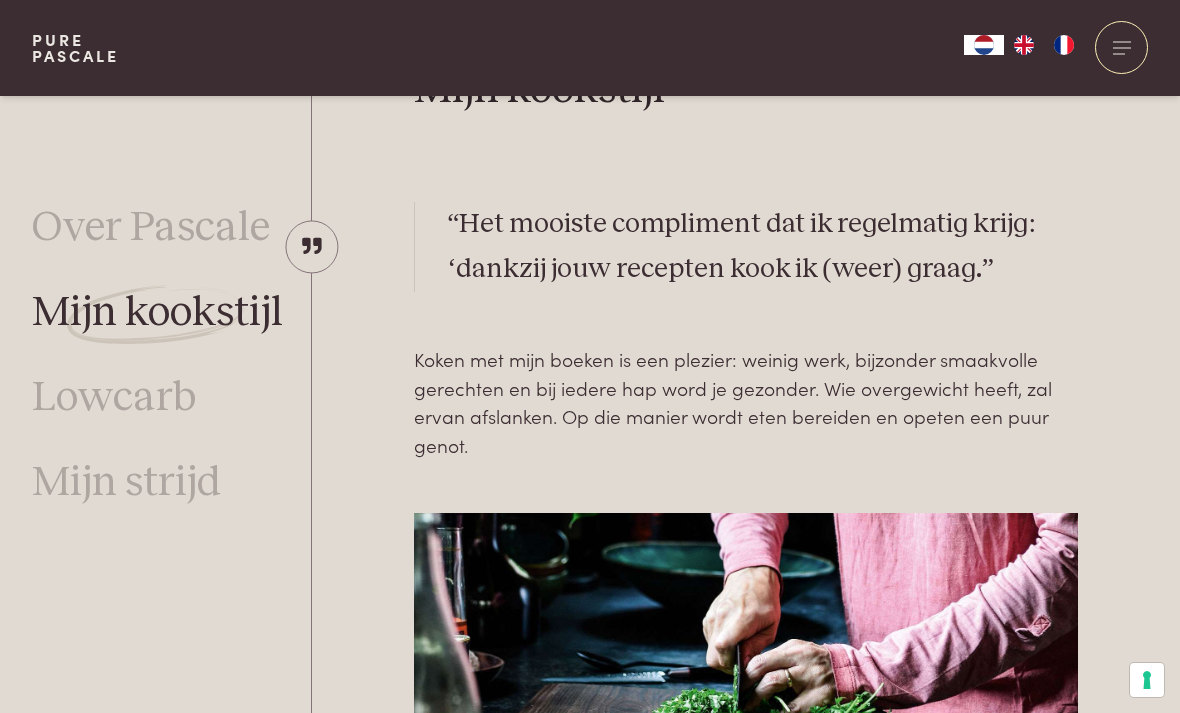 scroll, scrollTop: 563, scrollLeft: 0, axis: vertical 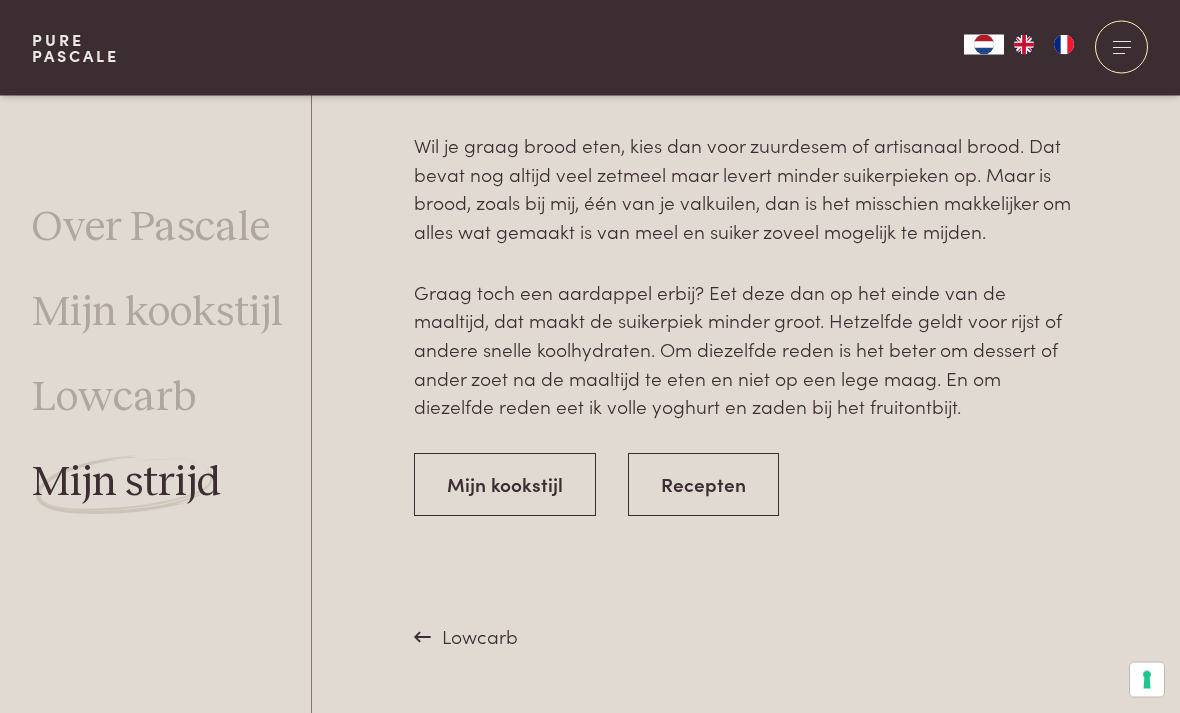click on "Recepten" at bounding box center [703, 485] 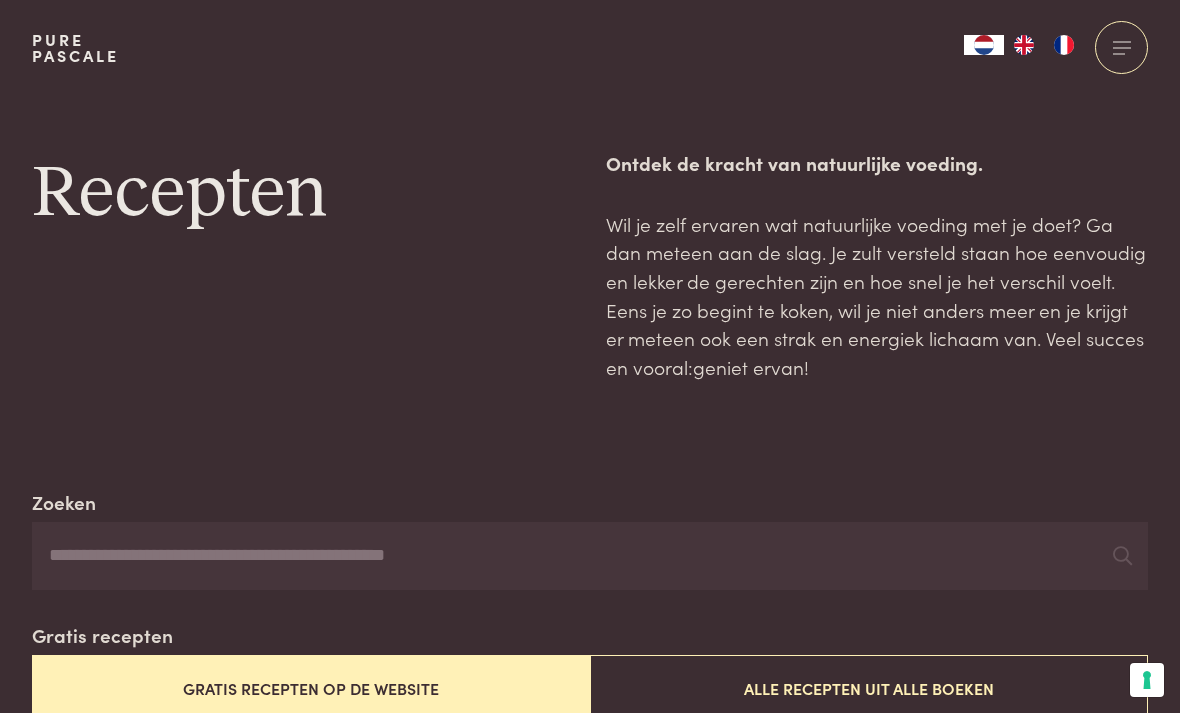 scroll, scrollTop: 0, scrollLeft: 0, axis: both 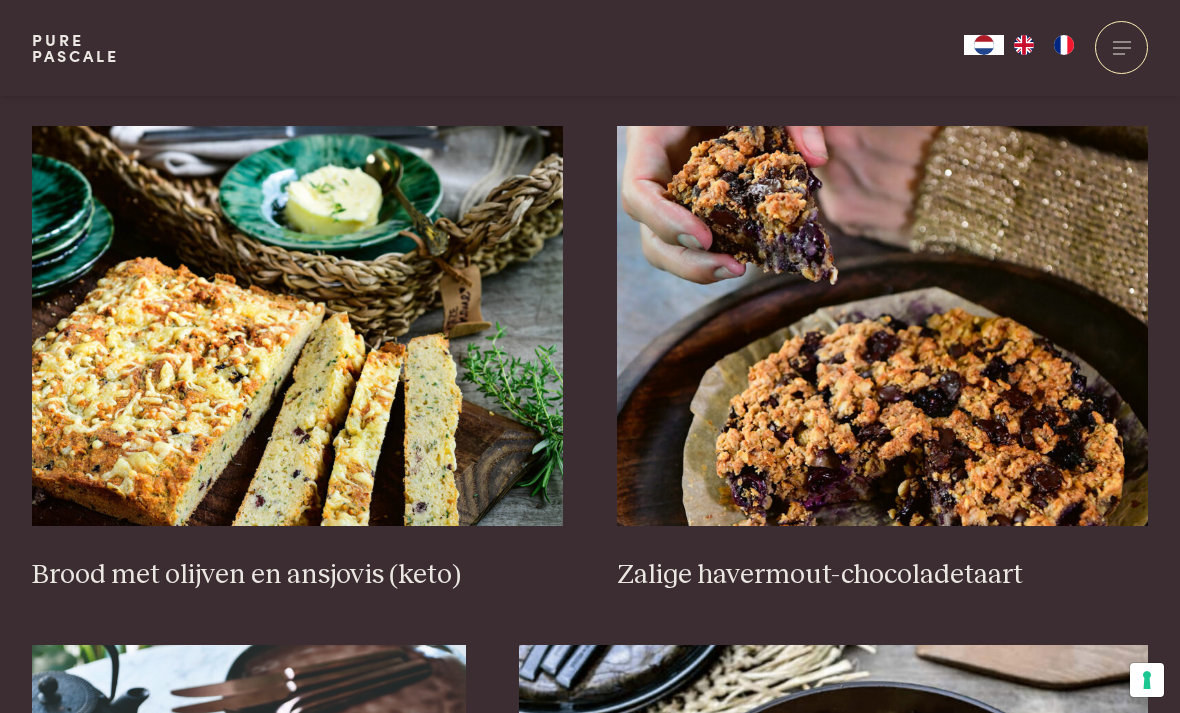 click at bounding box center [883, 326] 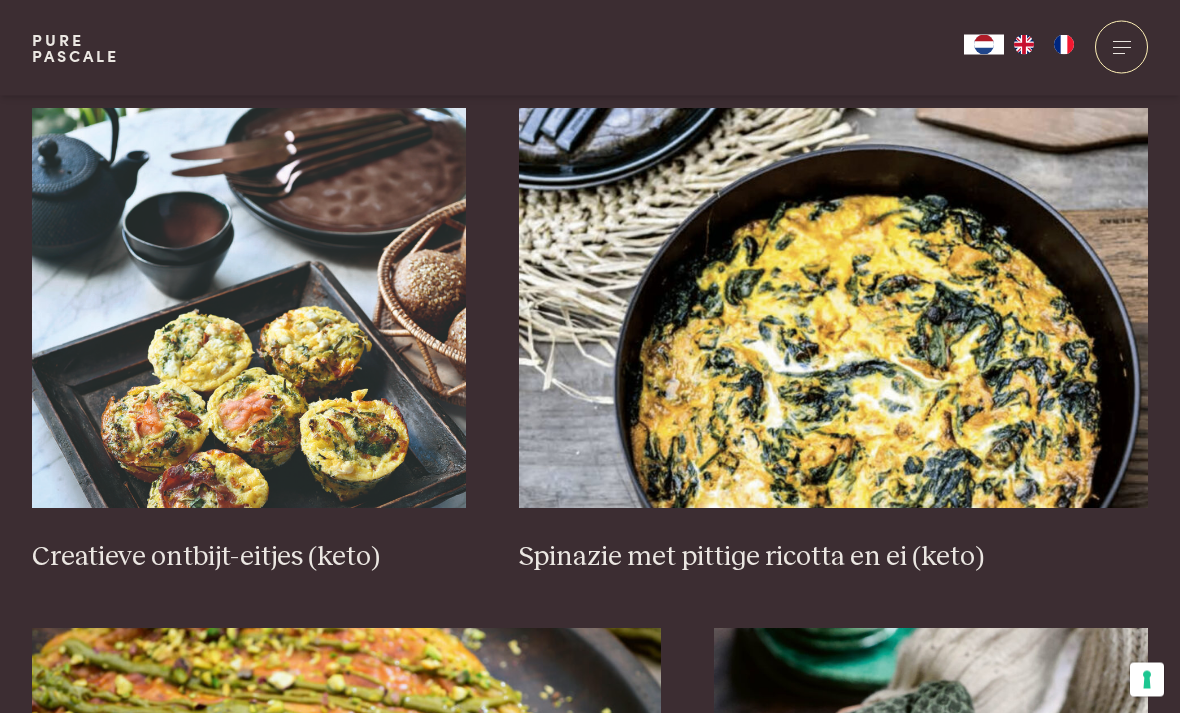 scroll, scrollTop: 1252, scrollLeft: 0, axis: vertical 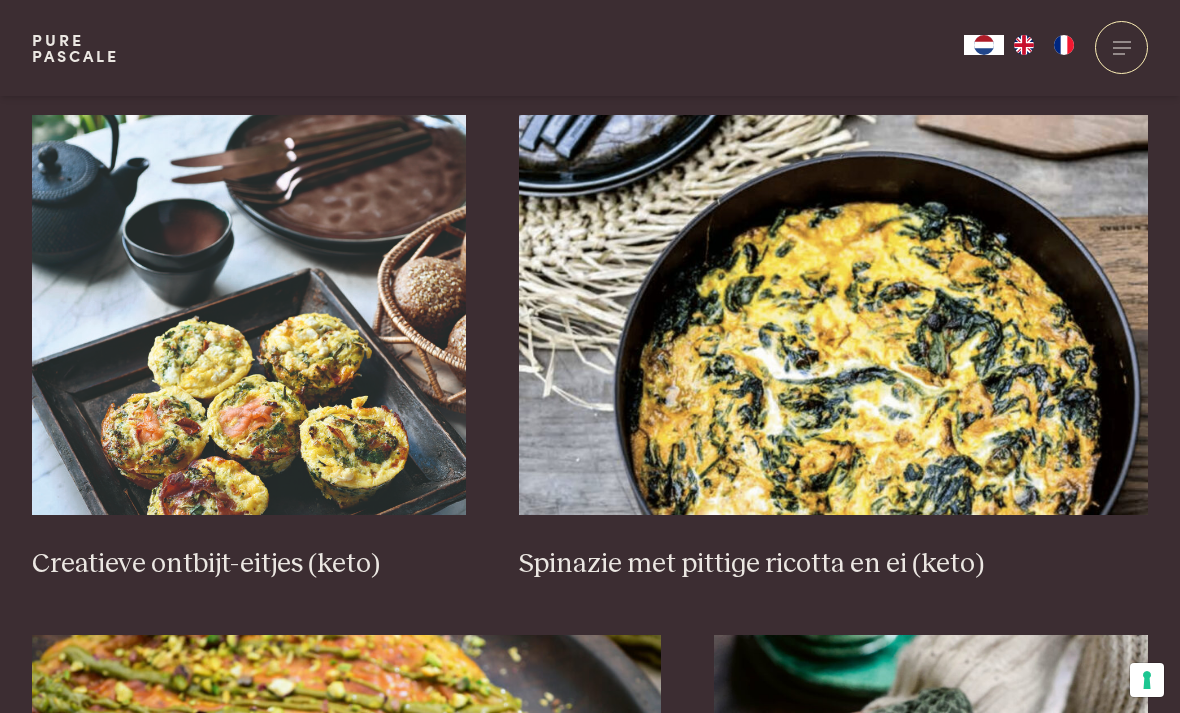click at bounding box center [249, 315] 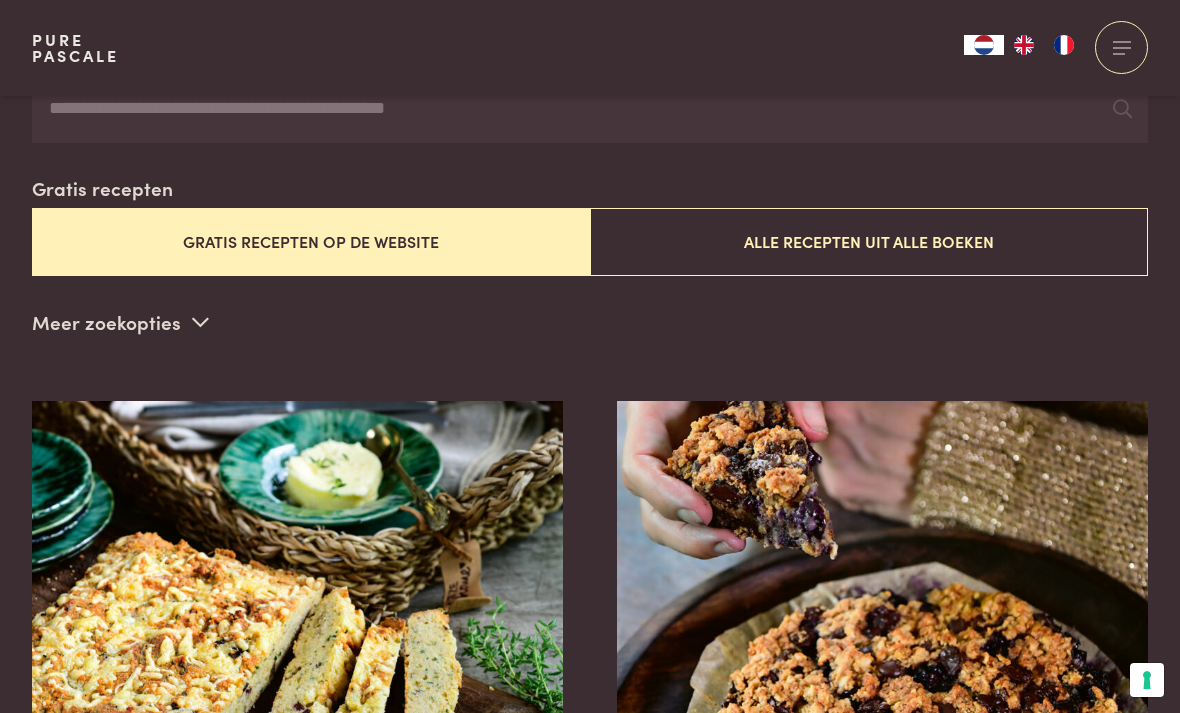 scroll, scrollTop: 446, scrollLeft: 0, axis: vertical 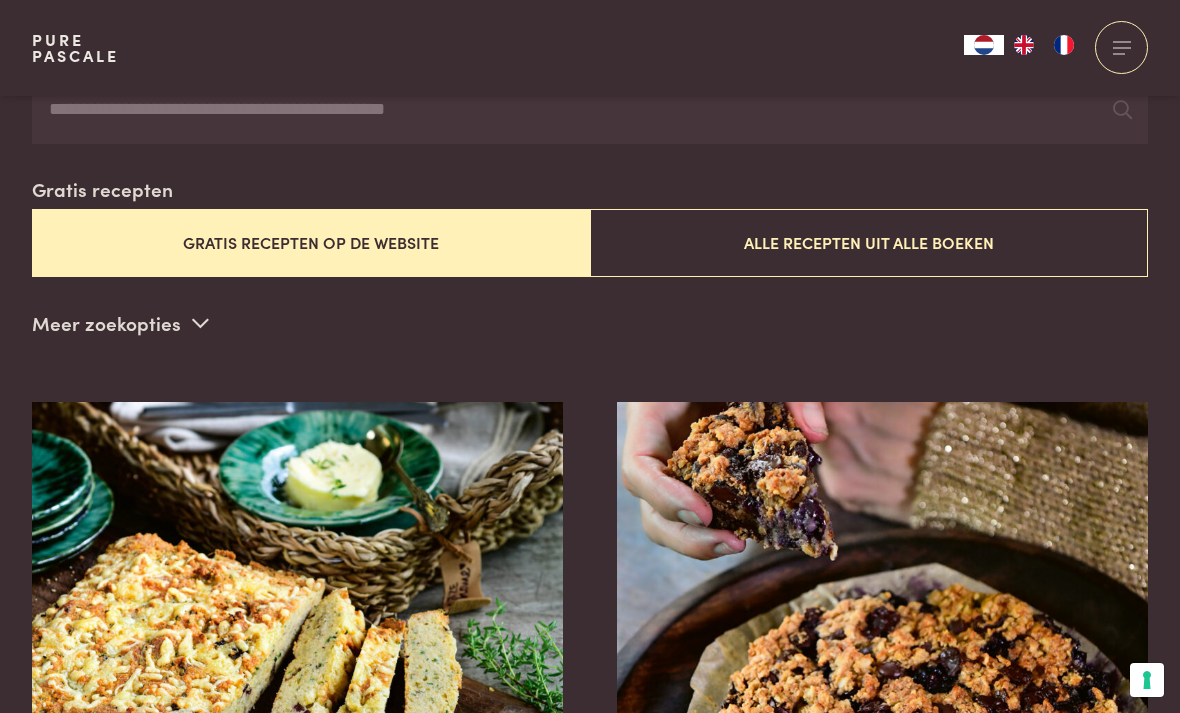 click at bounding box center [200, 322] 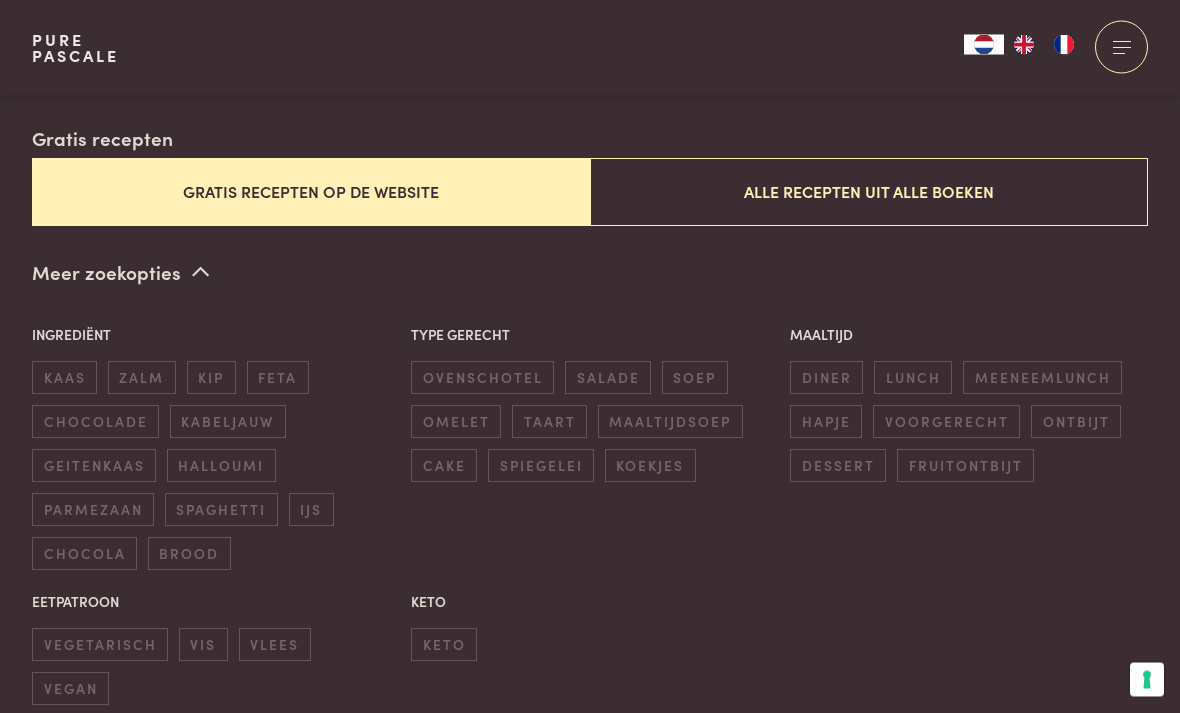 scroll, scrollTop: 497, scrollLeft: 0, axis: vertical 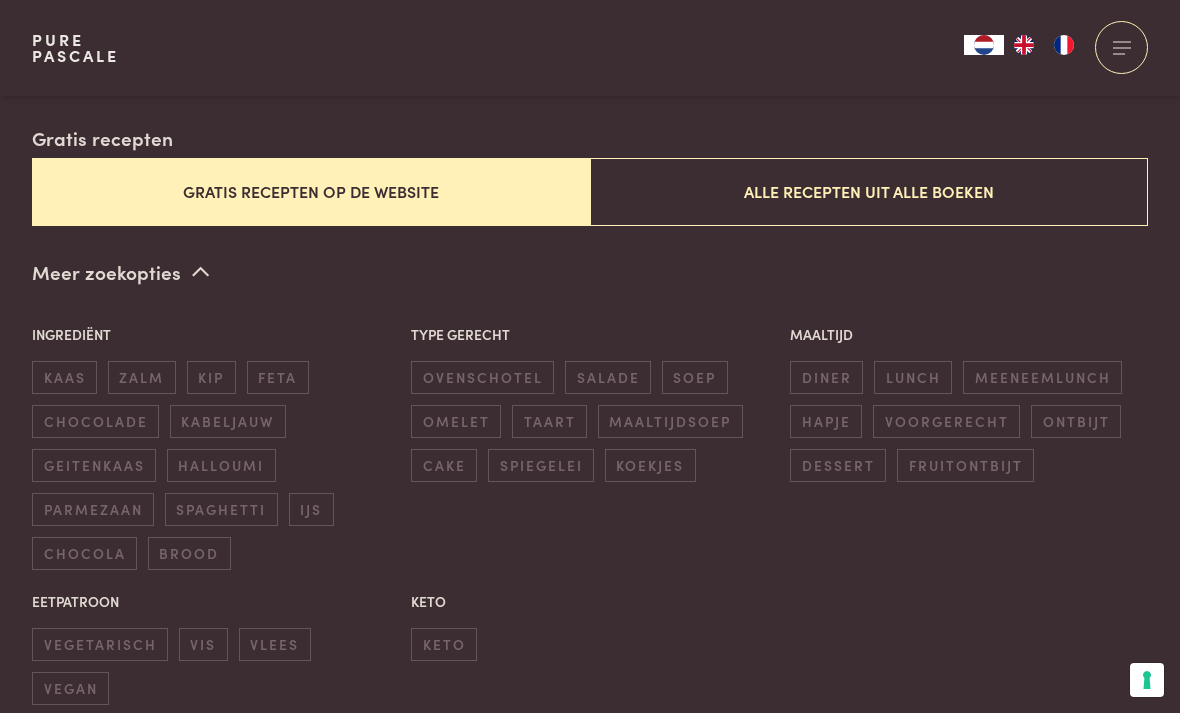 click on "vegan" at bounding box center [70, 688] 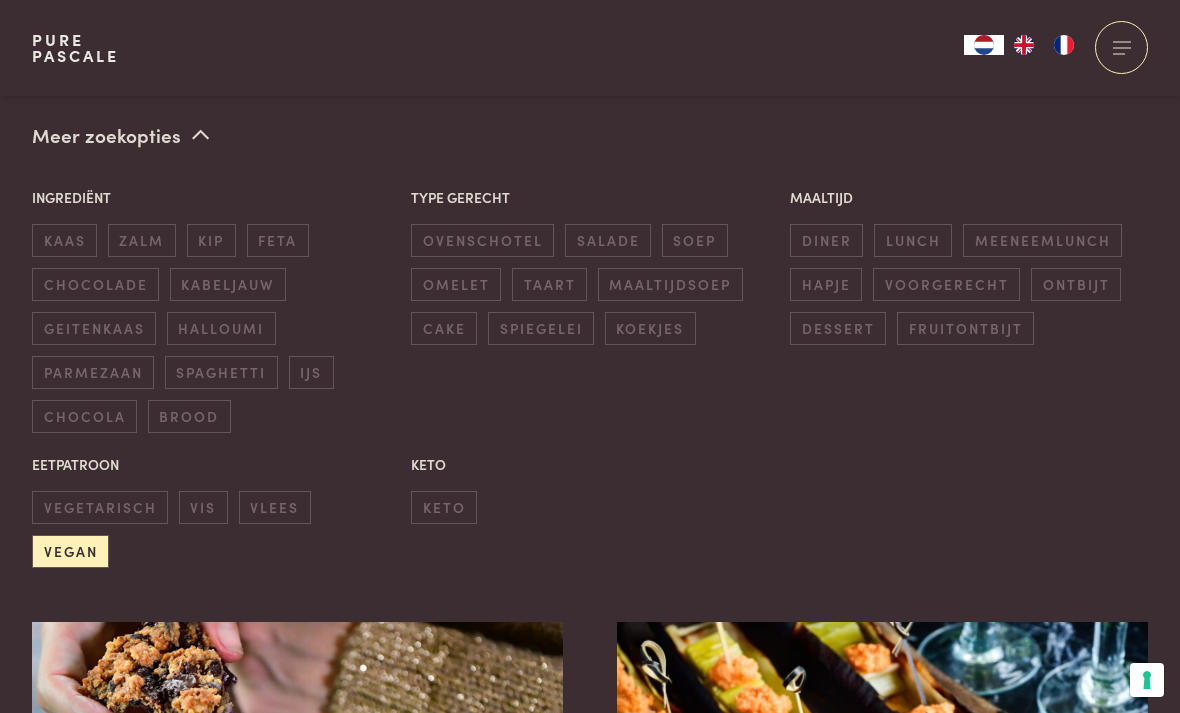 scroll, scrollTop: 576, scrollLeft: 0, axis: vertical 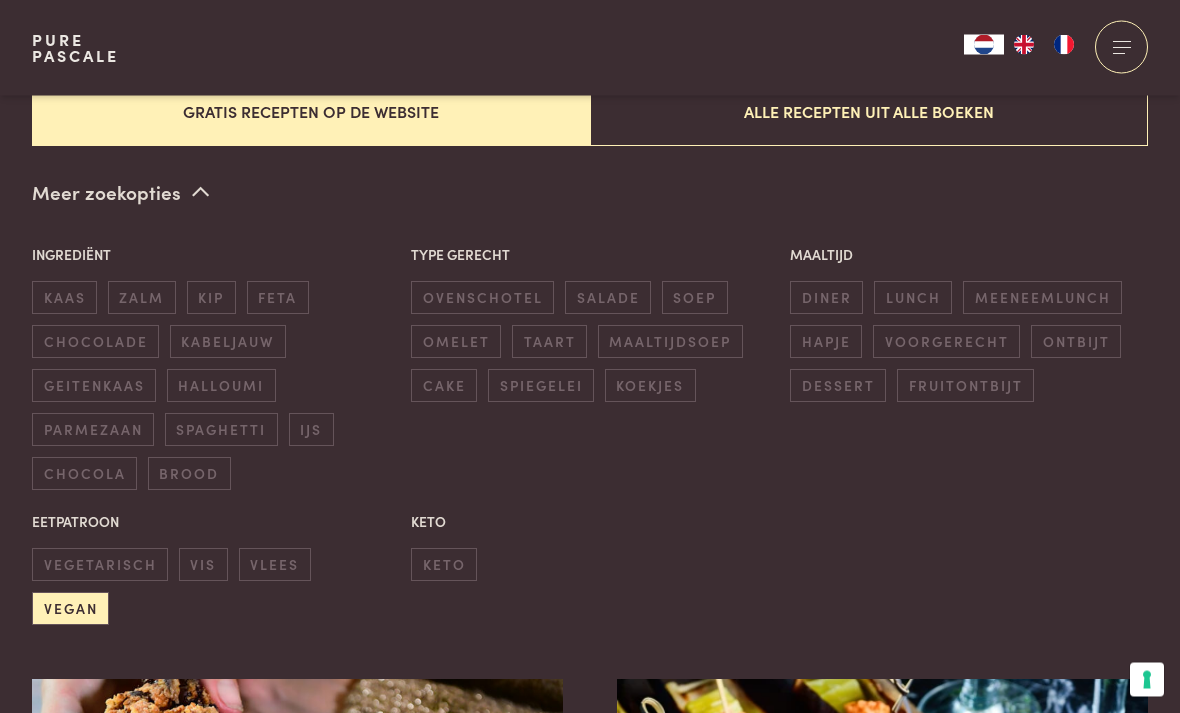 click on "vegan" at bounding box center [70, 609] 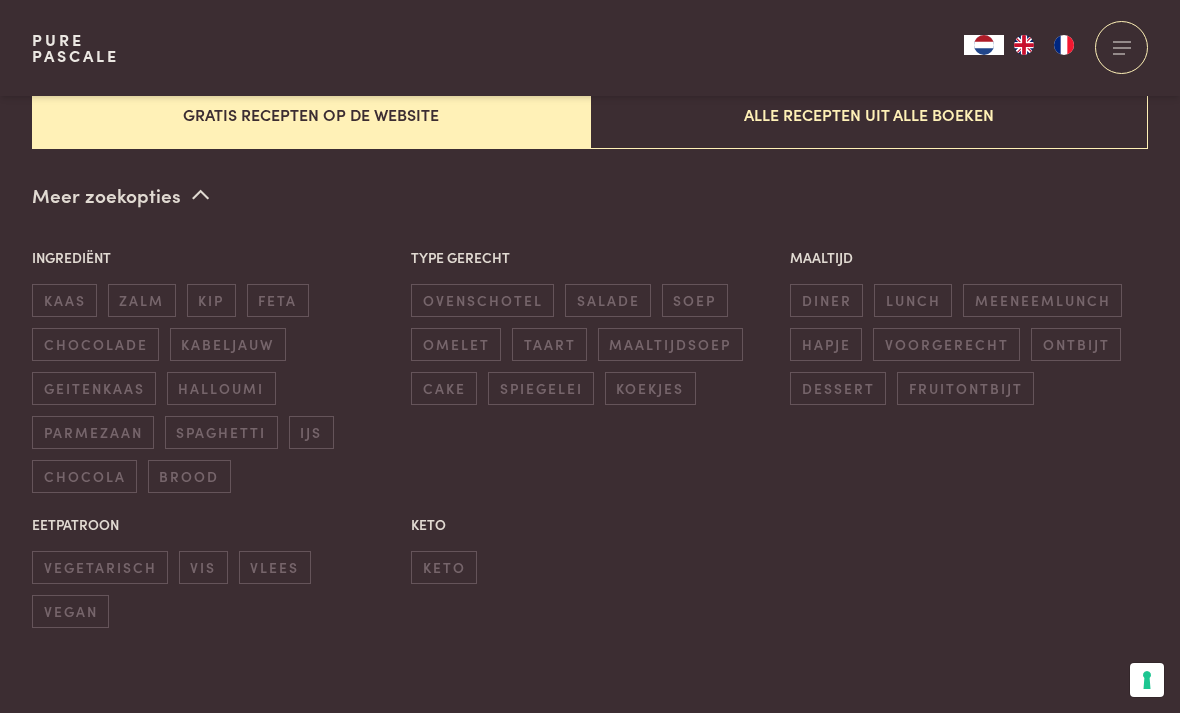 click on "vegetarisch" at bounding box center (100, 567) 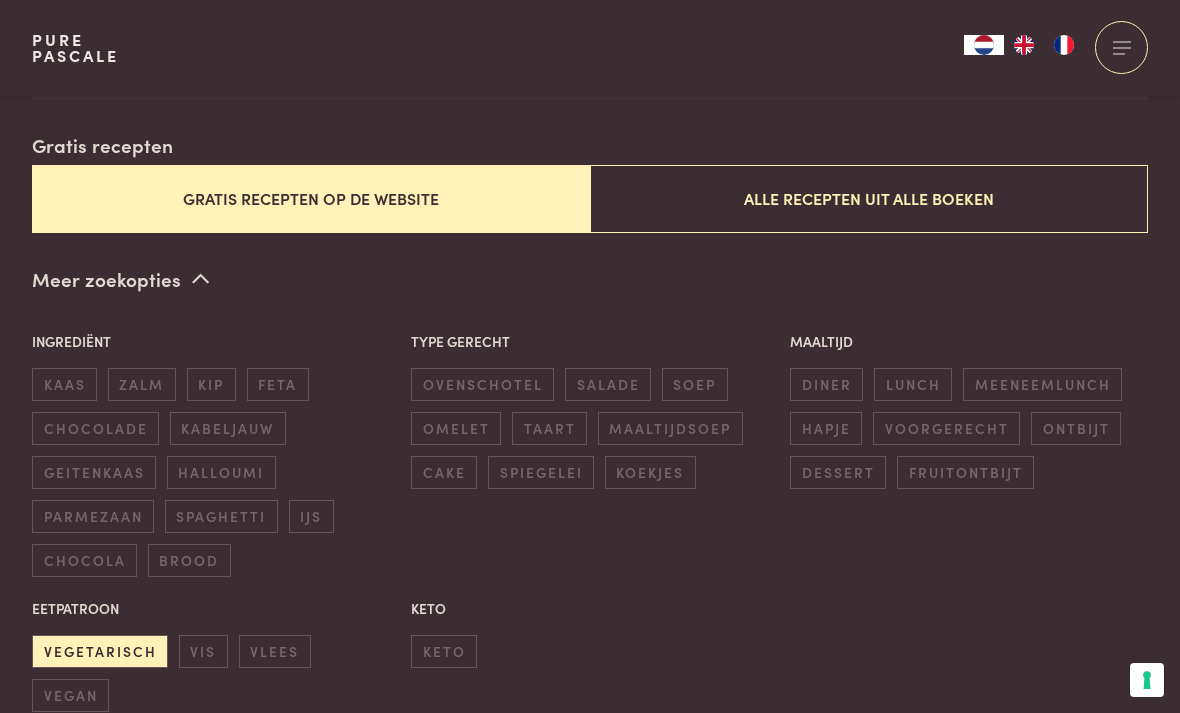 scroll, scrollTop: 483, scrollLeft: 0, axis: vertical 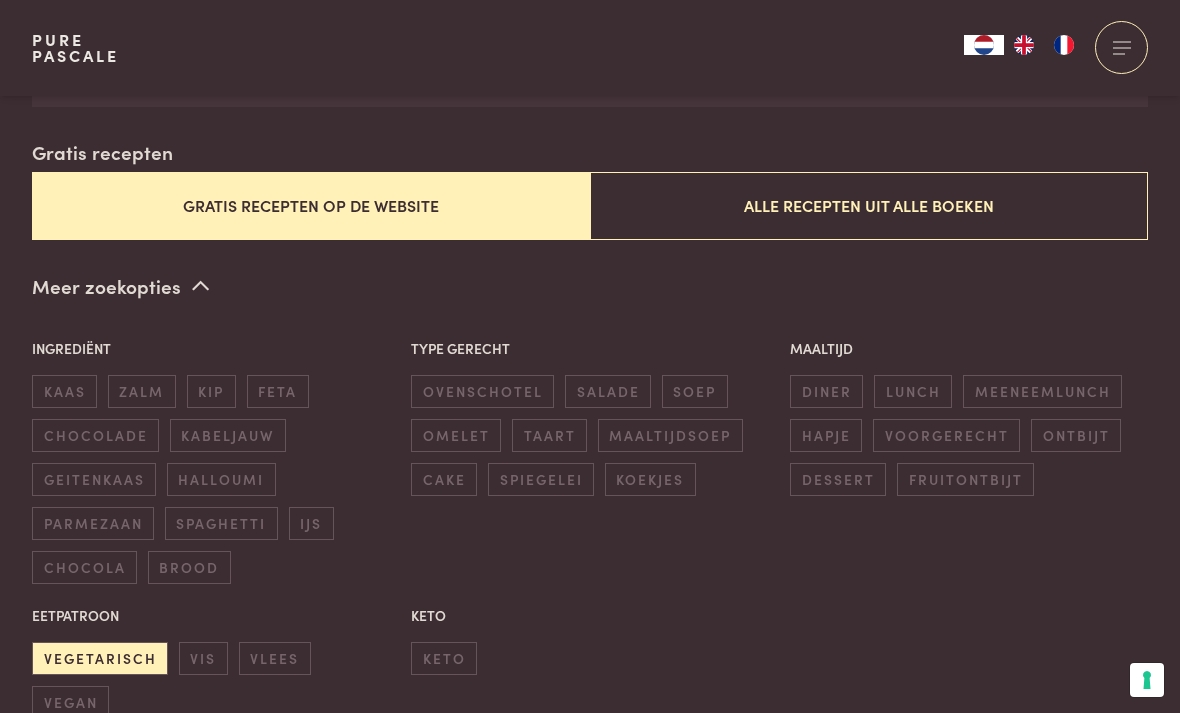 click on "vegetarisch" at bounding box center (100, 658) 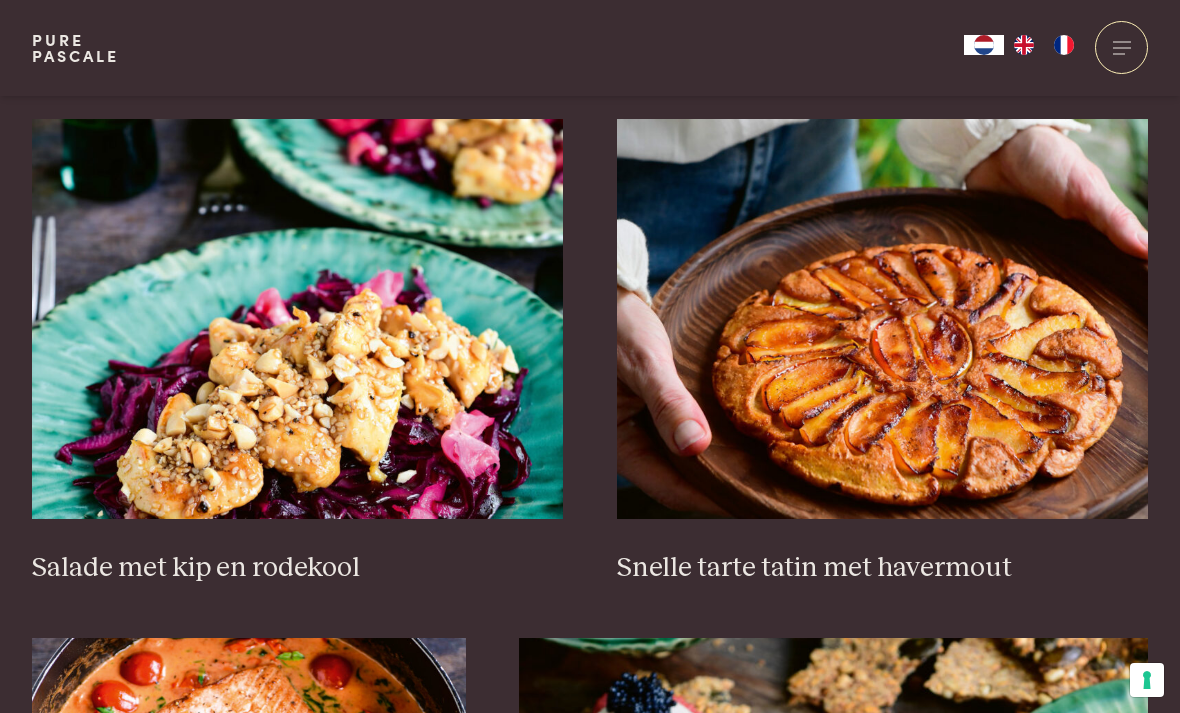 scroll, scrollTop: 2732, scrollLeft: 0, axis: vertical 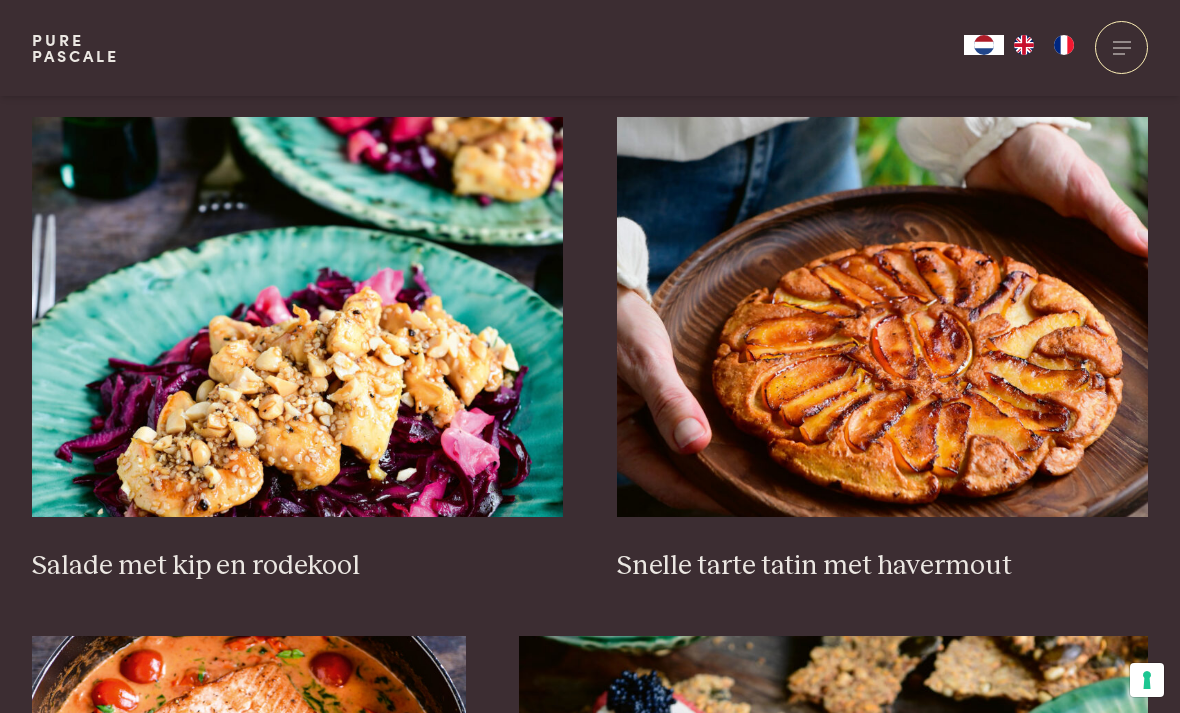 click at bounding box center [883, 317] 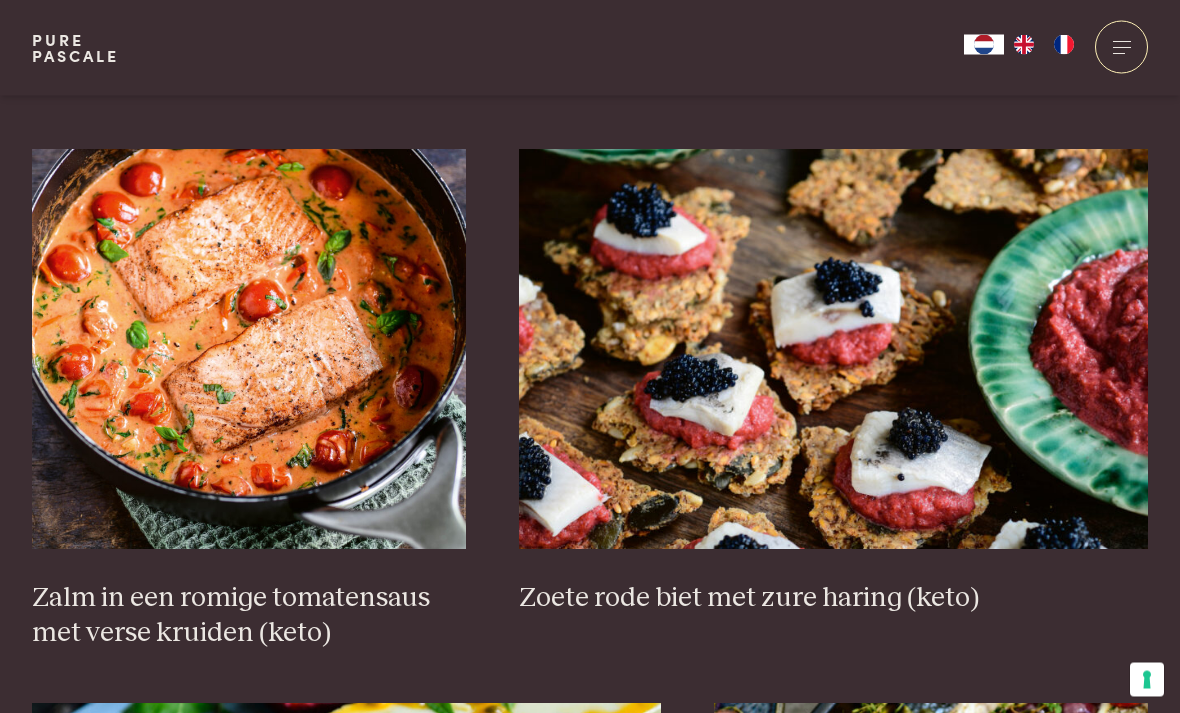 scroll, scrollTop: 3219, scrollLeft: 0, axis: vertical 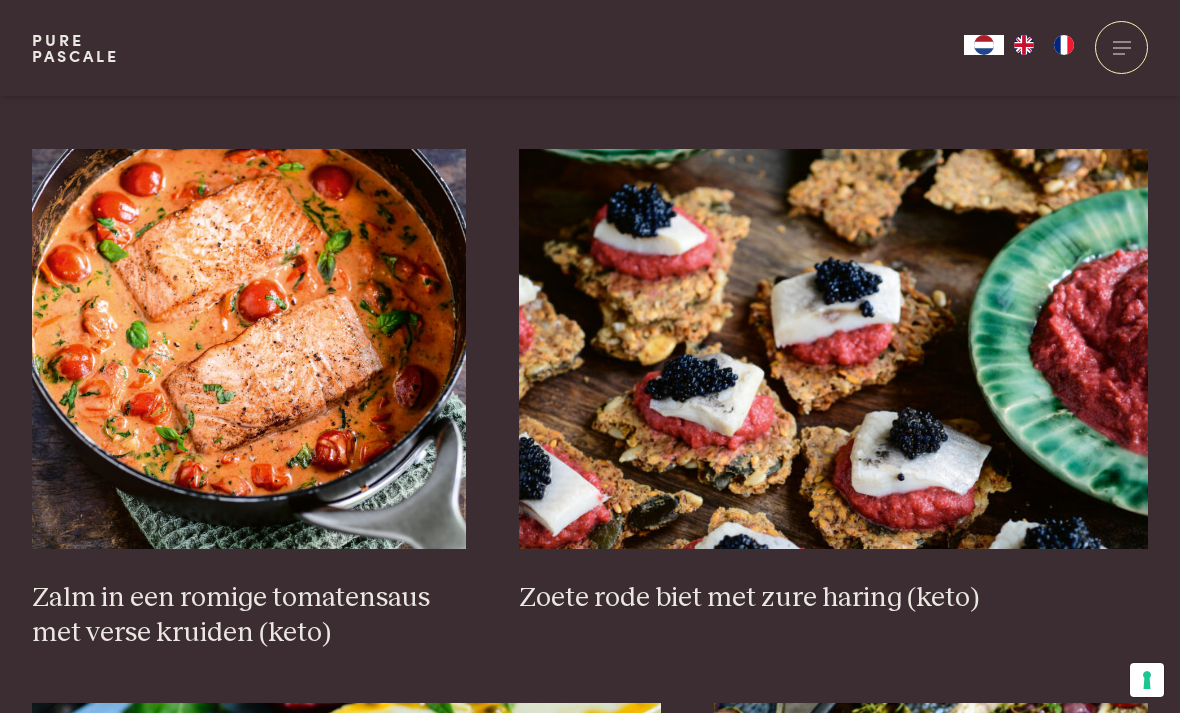 click at bounding box center [249, 349] 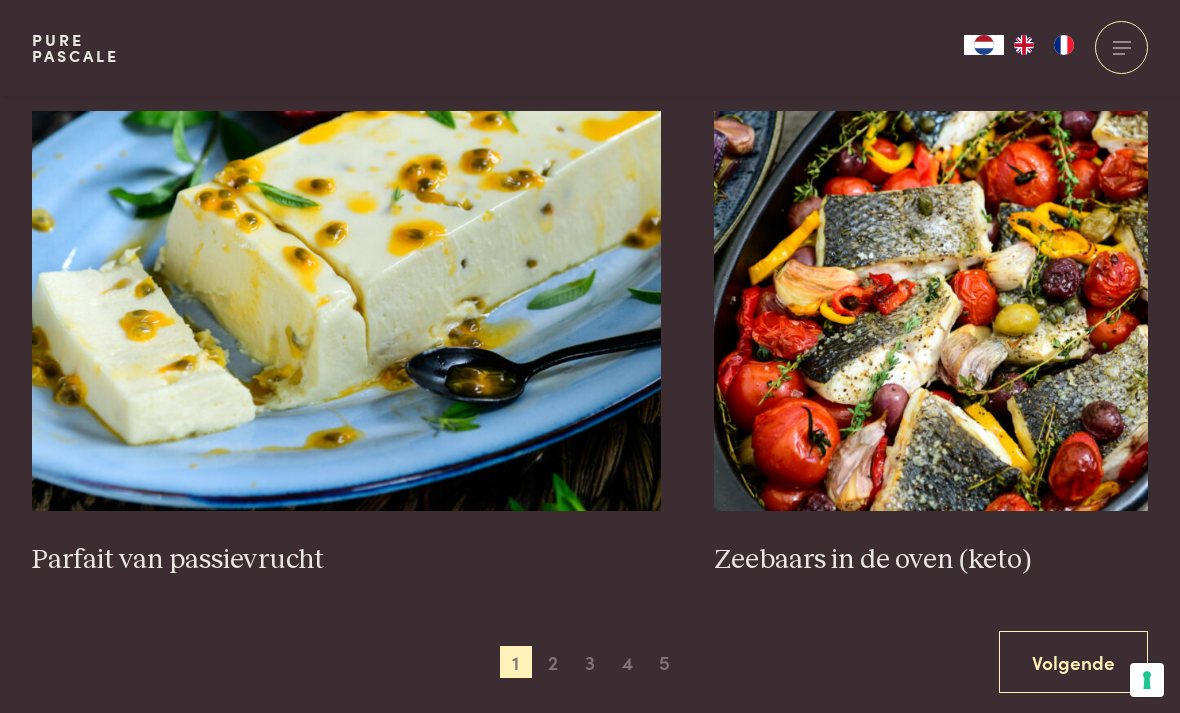 scroll, scrollTop: 3813, scrollLeft: 0, axis: vertical 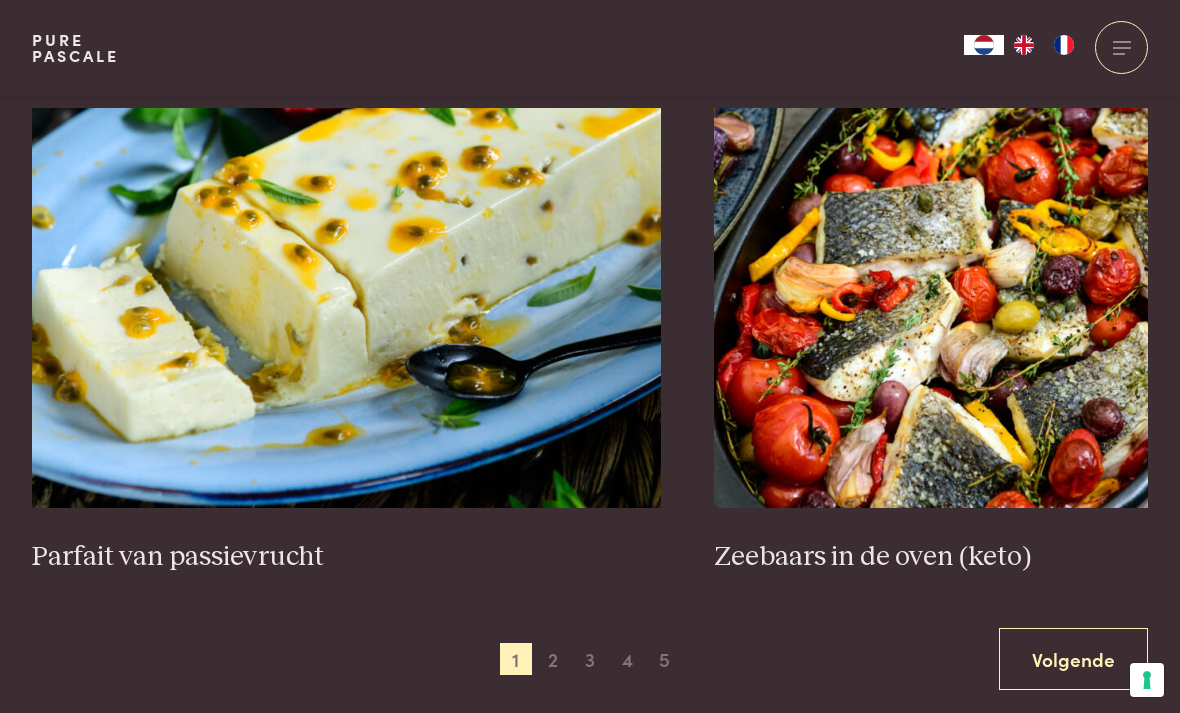 click on "Volgende" at bounding box center (1073, 659) 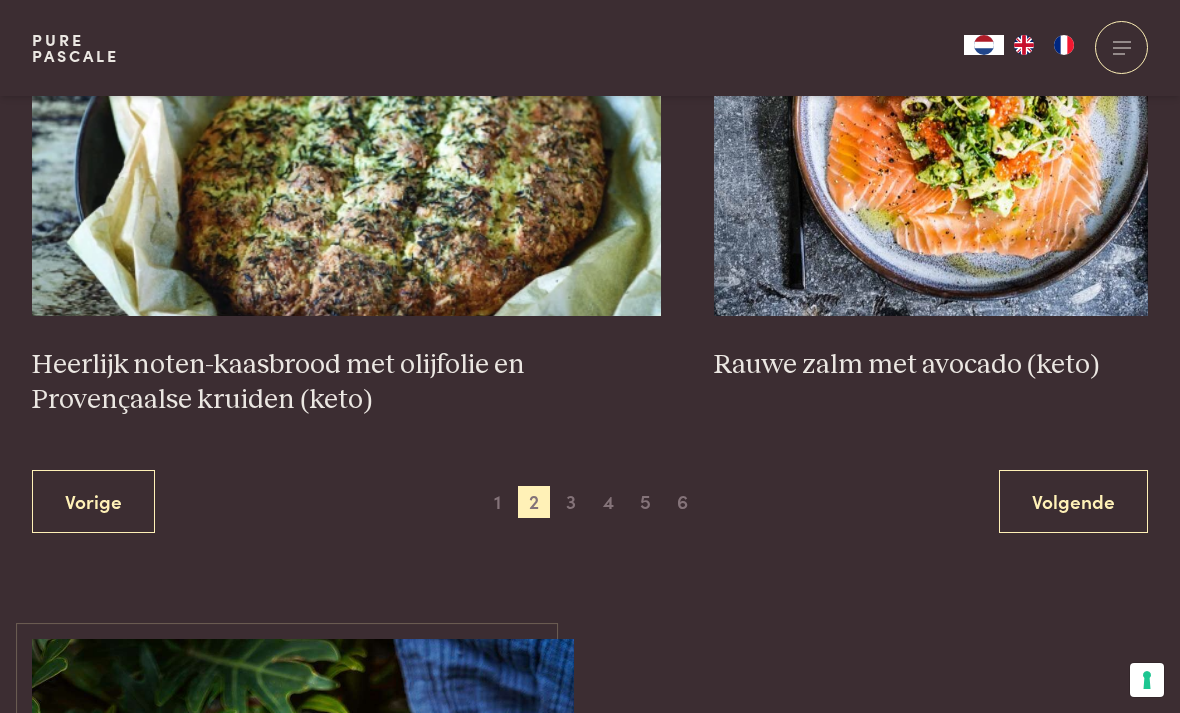 click on "6" at bounding box center (683, 502) 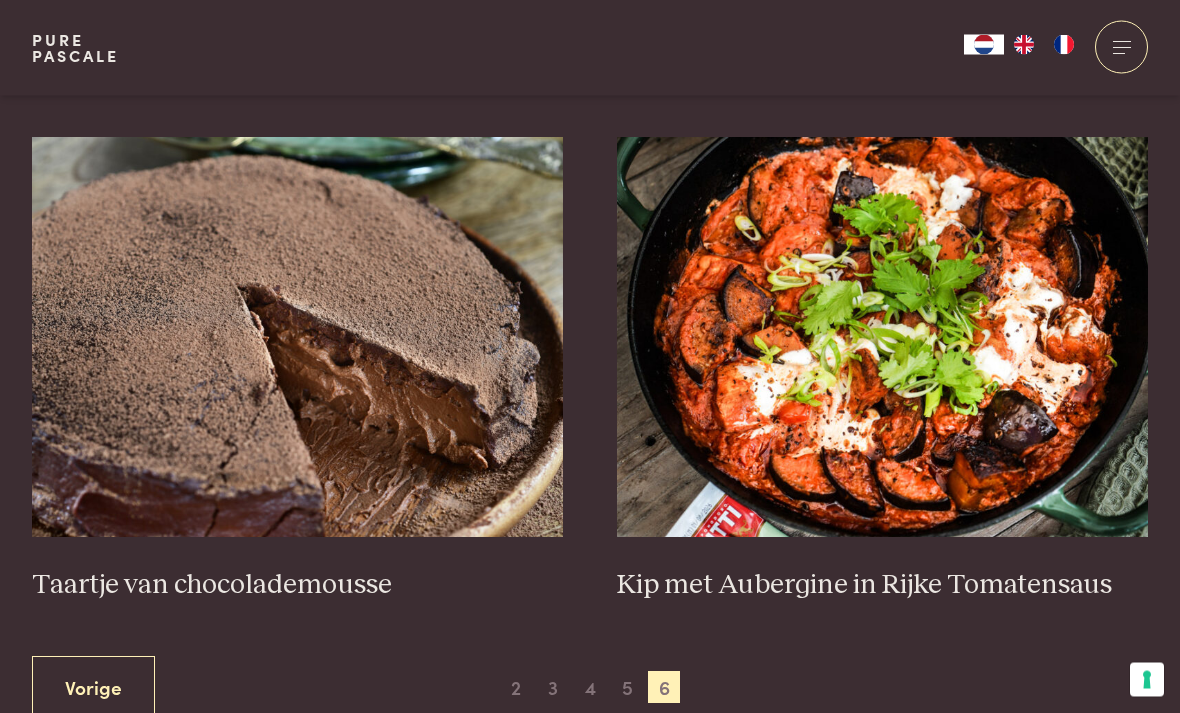 scroll, scrollTop: 1228, scrollLeft: 0, axis: vertical 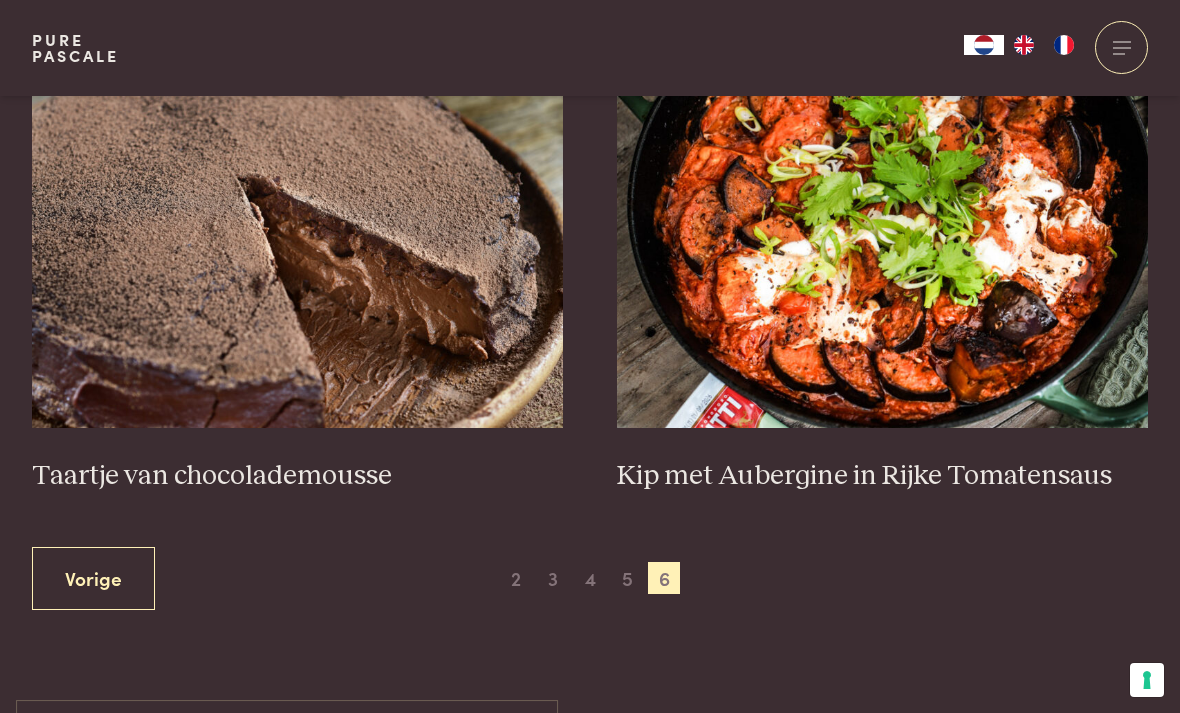 click on "4" at bounding box center (590, 578) 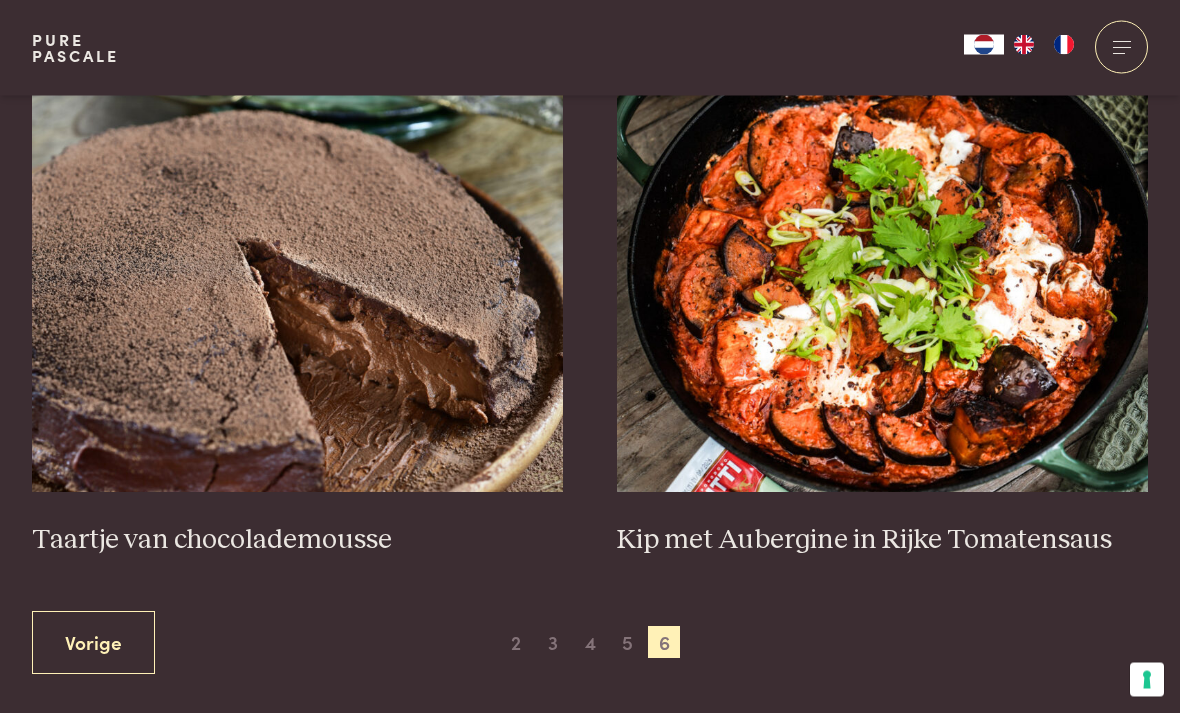 scroll, scrollTop: 1179, scrollLeft: 0, axis: vertical 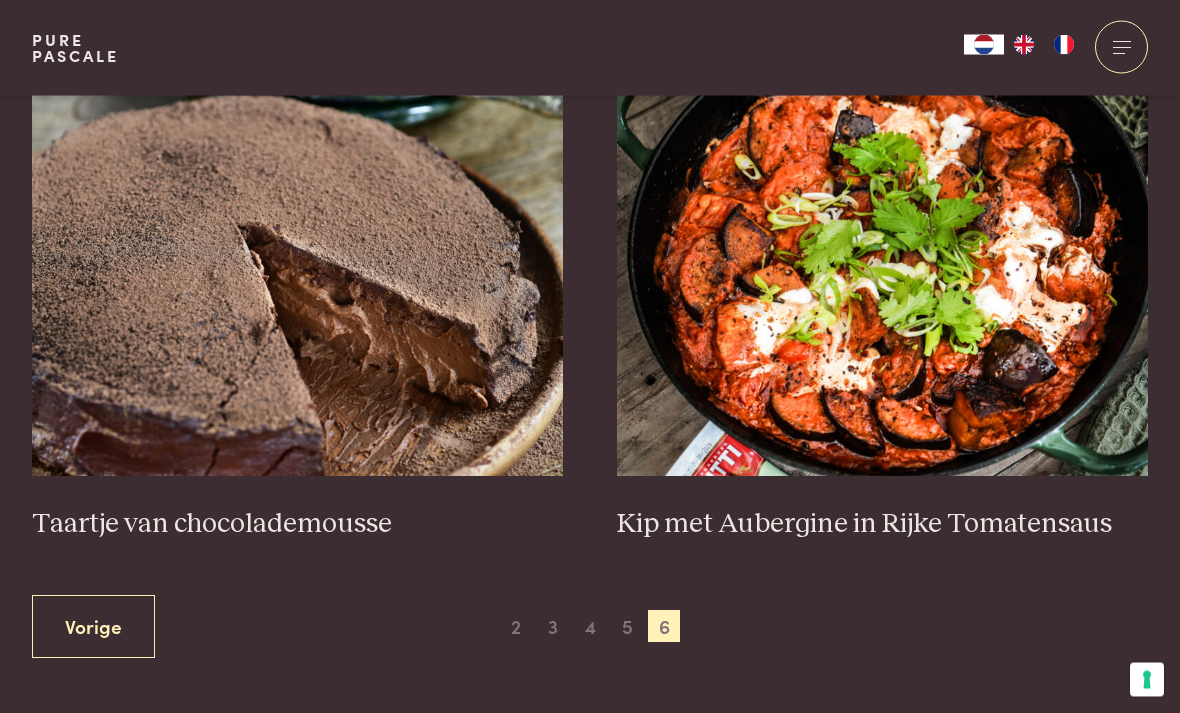 click on "4" at bounding box center [590, 627] 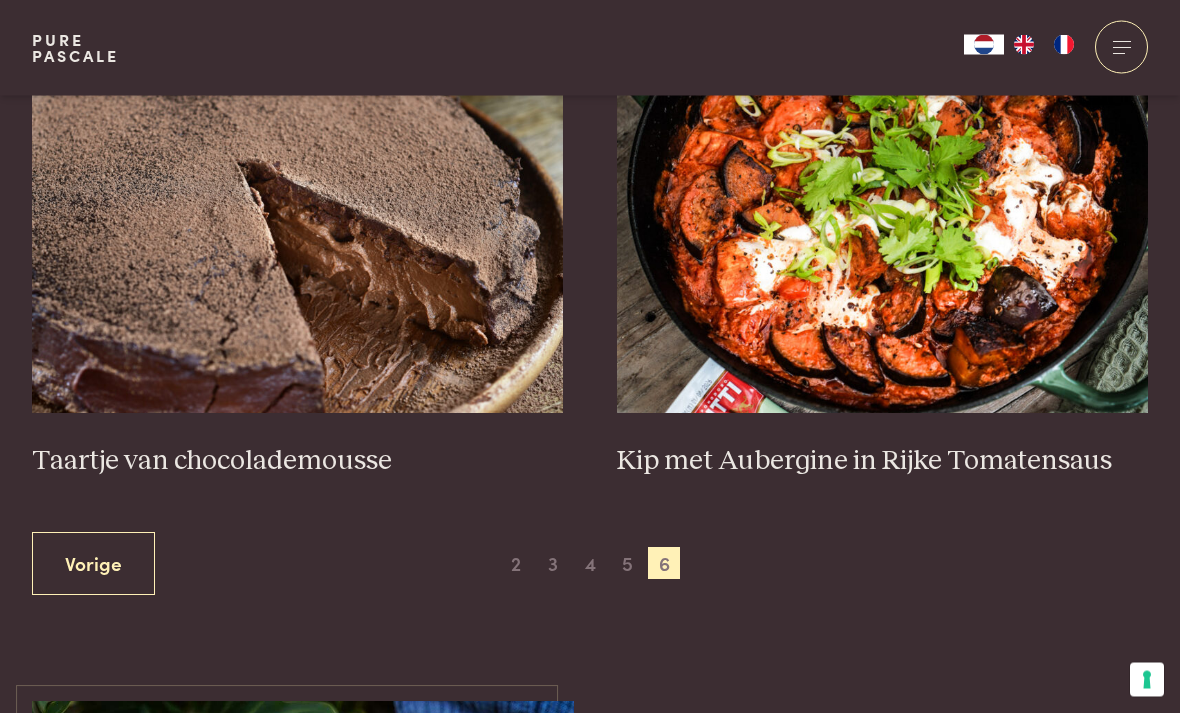 scroll, scrollTop: 1243, scrollLeft: 0, axis: vertical 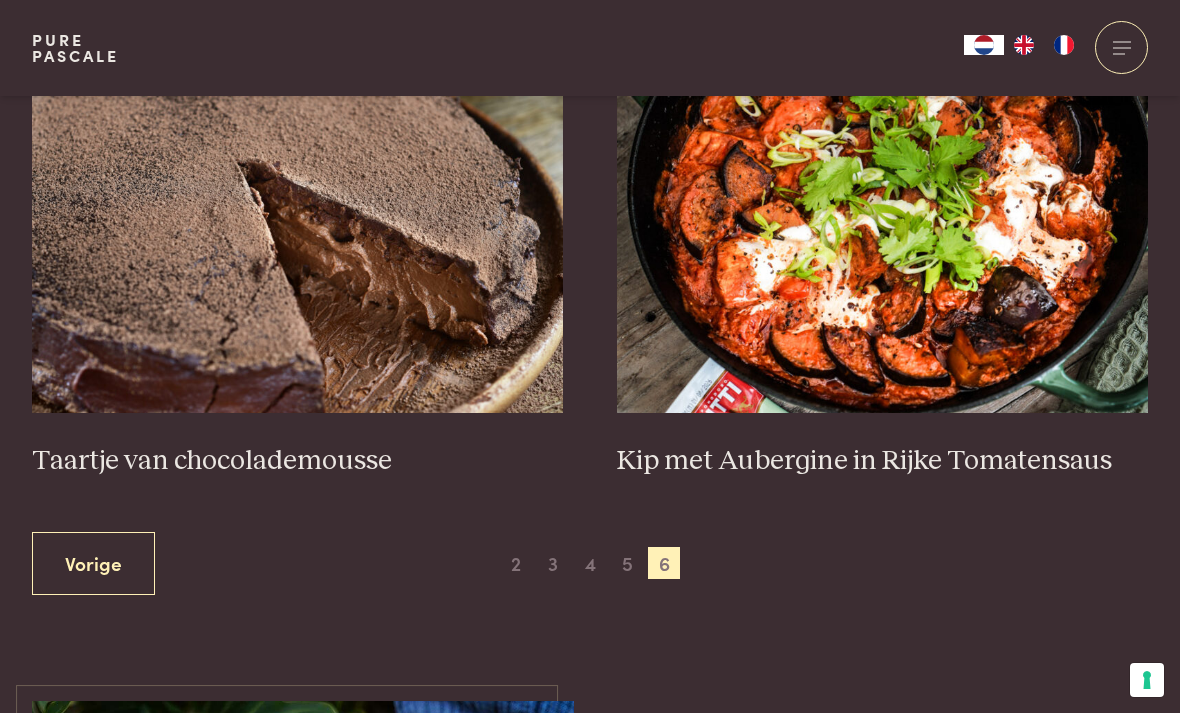 click at bounding box center (298, 213) 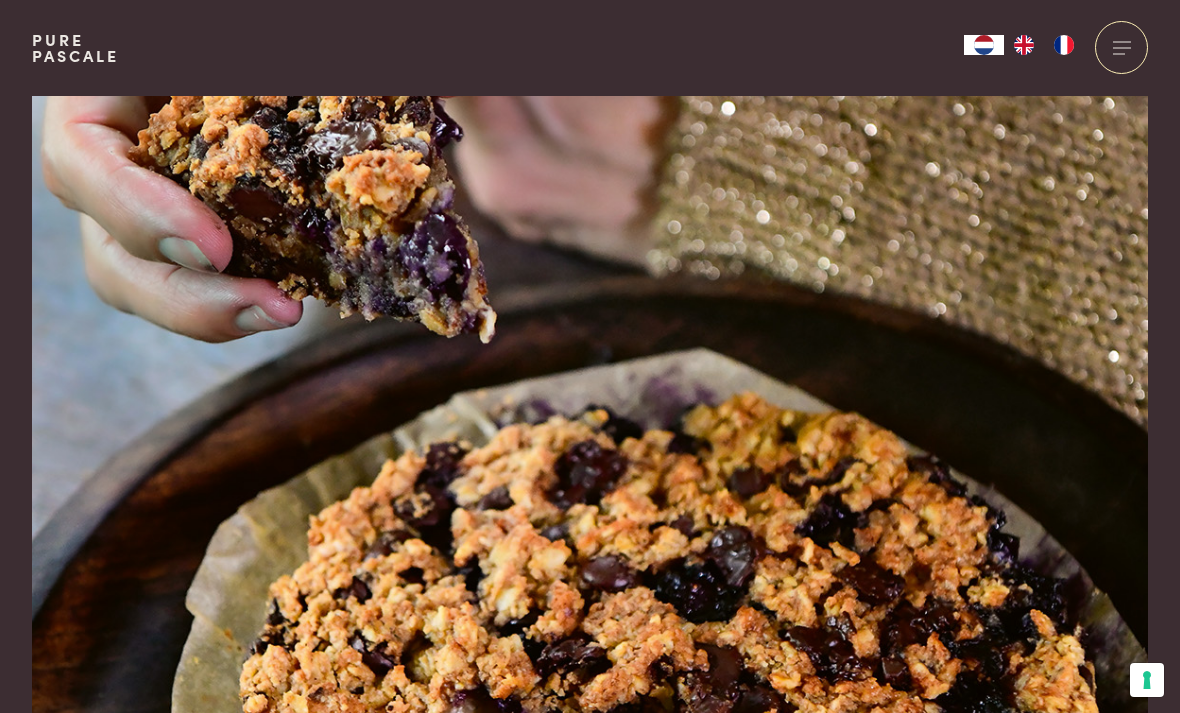scroll, scrollTop: 0, scrollLeft: 0, axis: both 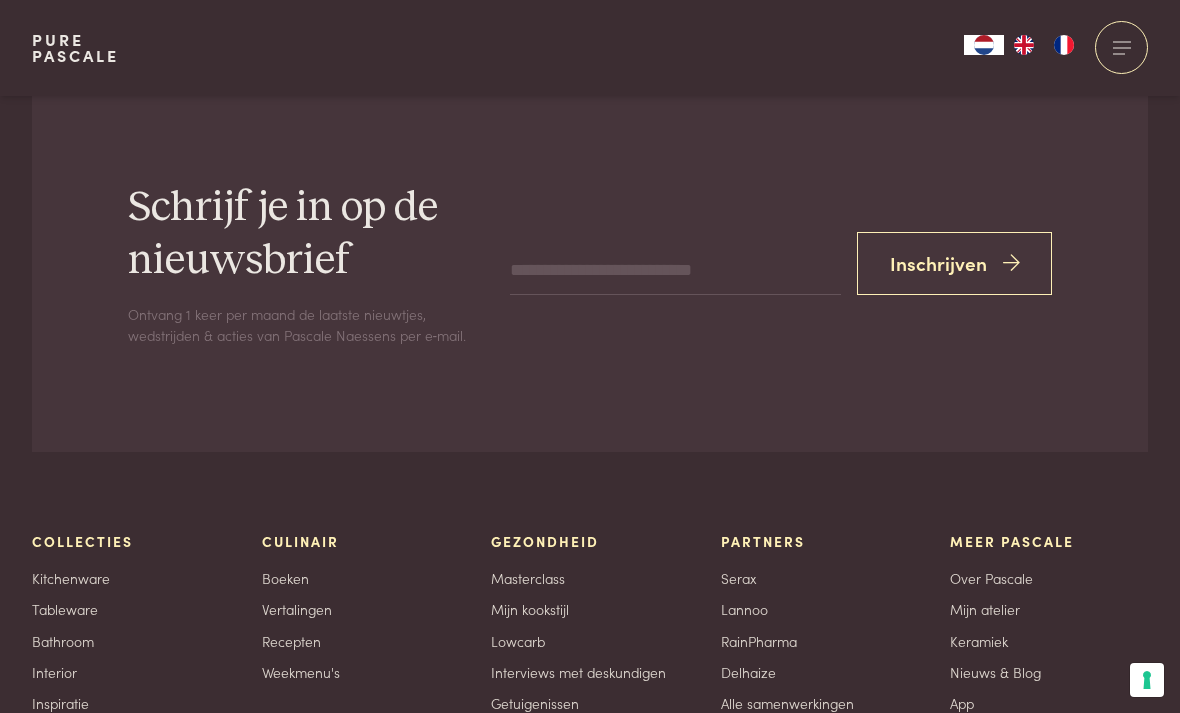 click on "Masterclass" at bounding box center [528, 578] 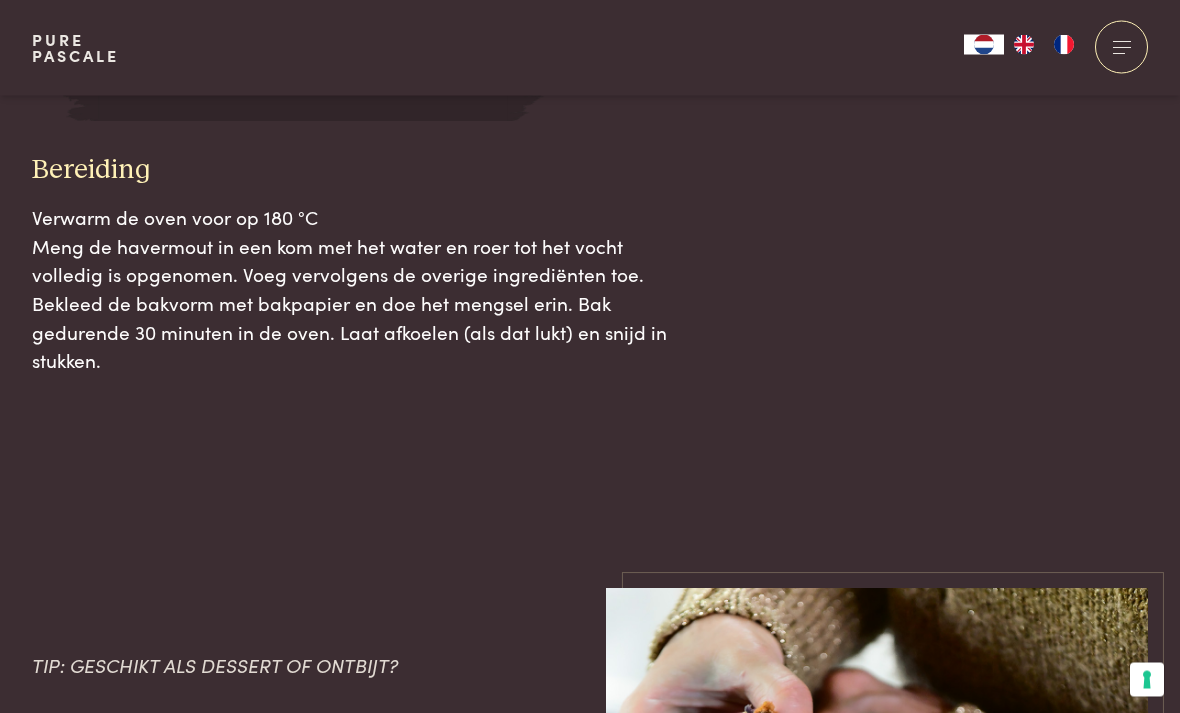 scroll, scrollTop: 1940, scrollLeft: 0, axis: vertical 